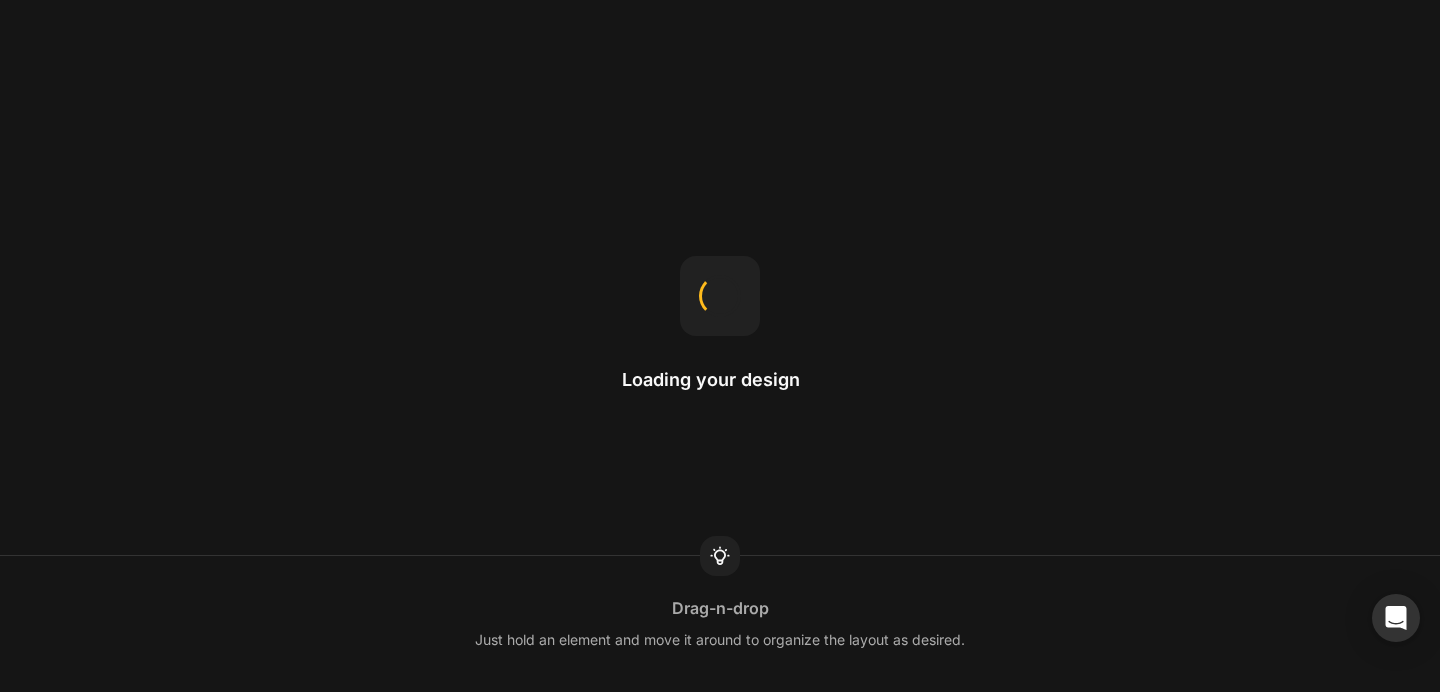 scroll, scrollTop: 0, scrollLeft: 0, axis: both 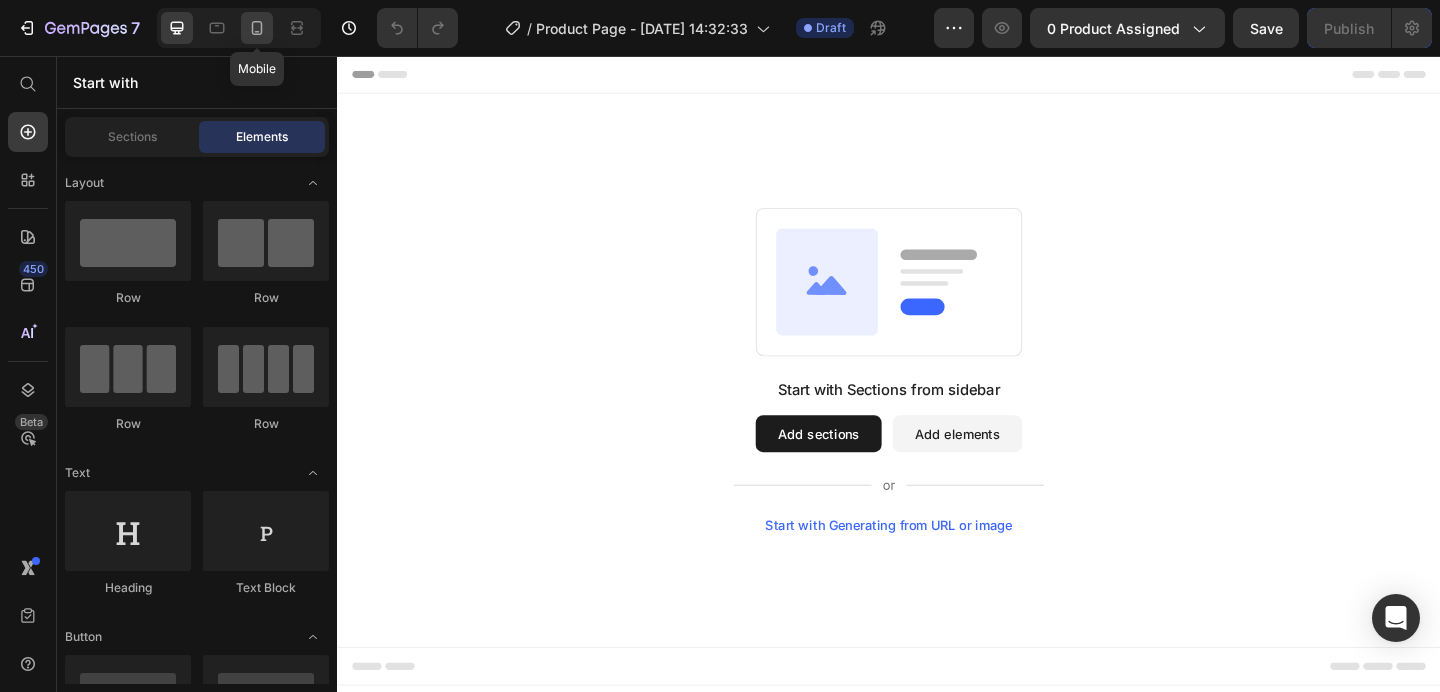 click 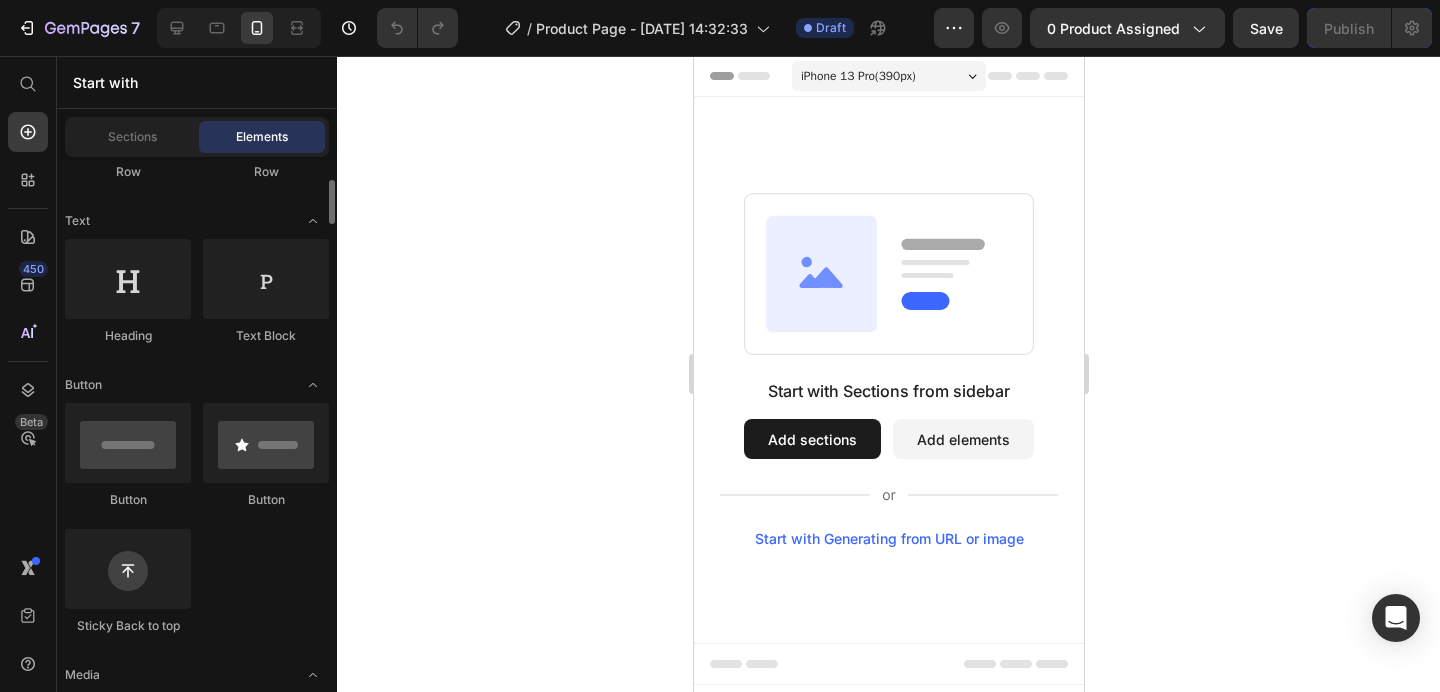 scroll, scrollTop: 258, scrollLeft: 0, axis: vertical 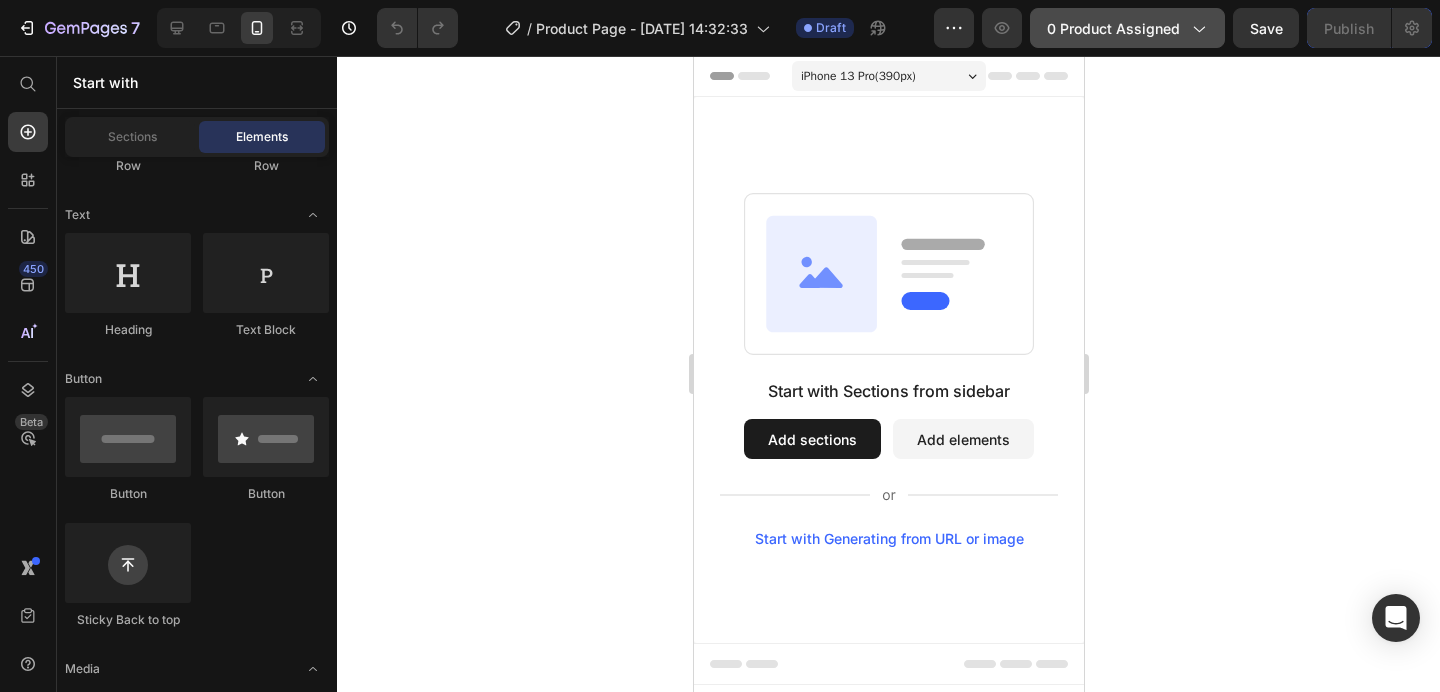 click on "0 product assigned" at bounding box center (1127, 28) 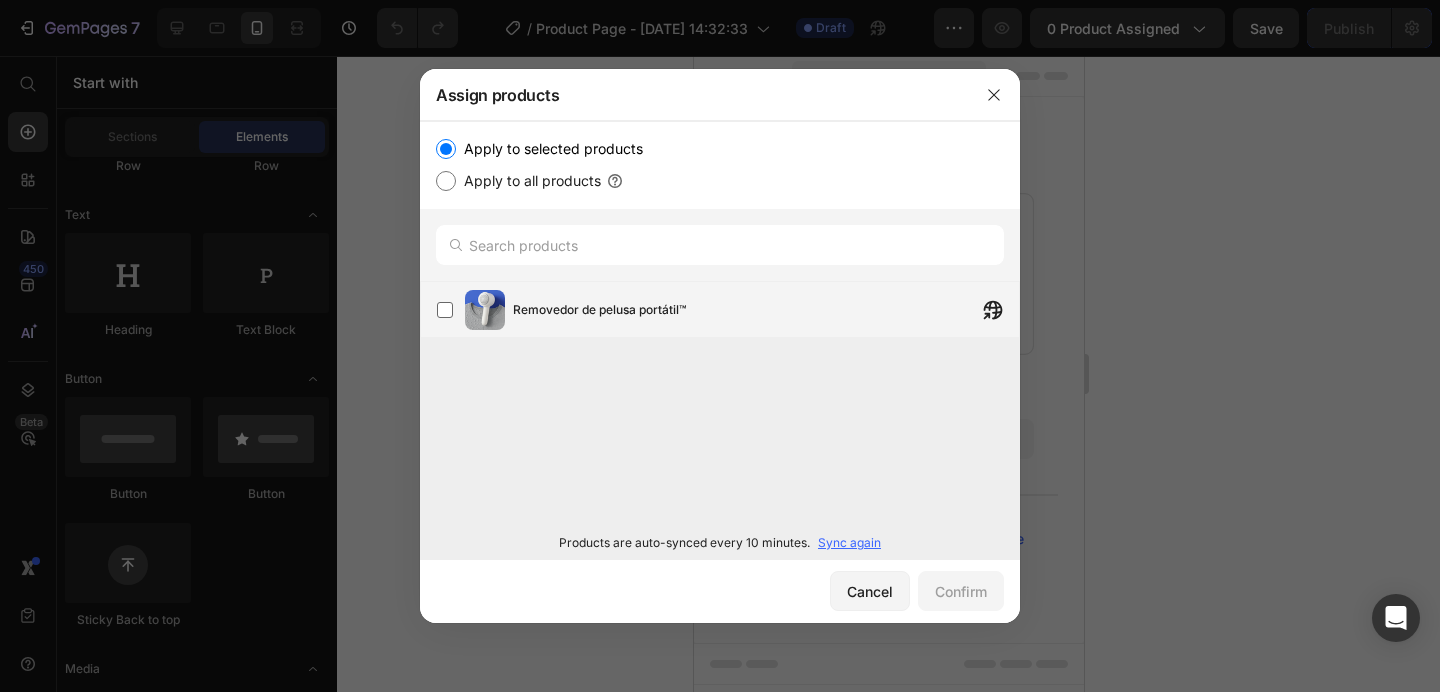 click on "Removedor de pelusa portátil™" at bounding box center [766, 310] 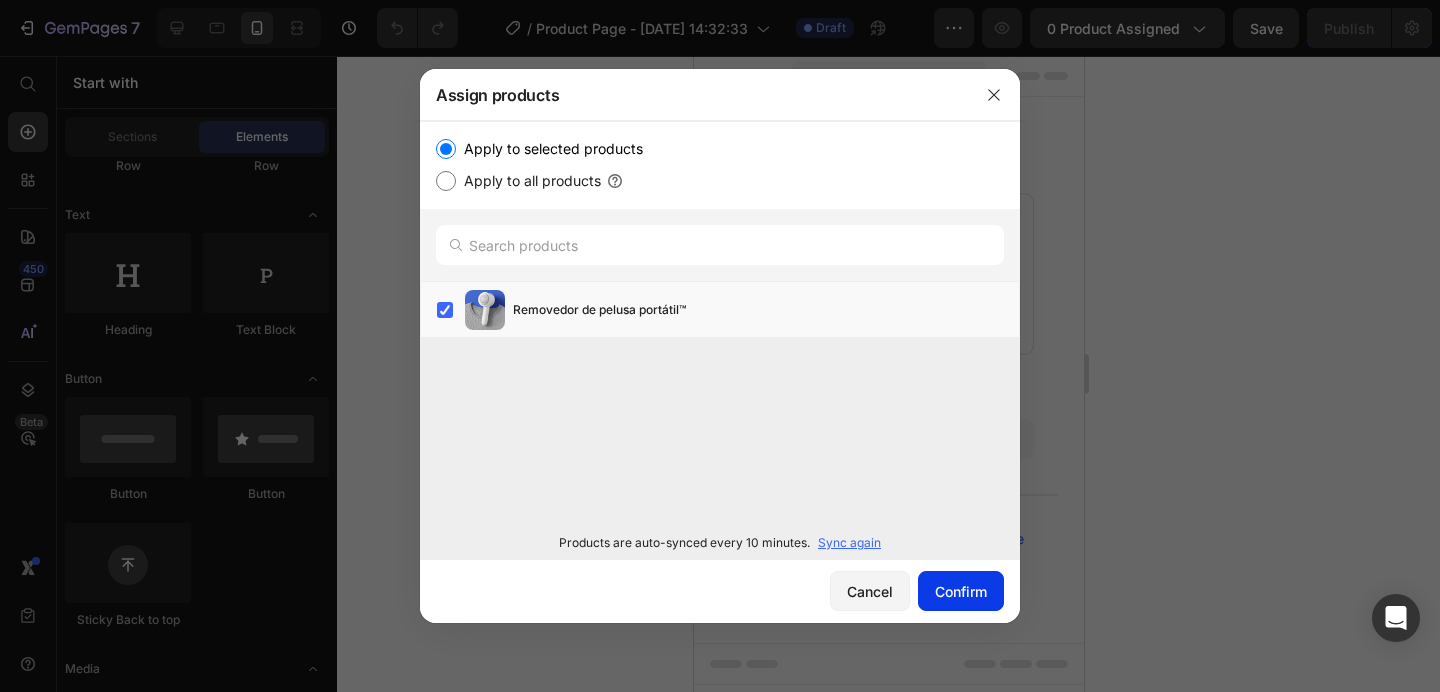 click on "Confirm" at bounding box center [961, 591] 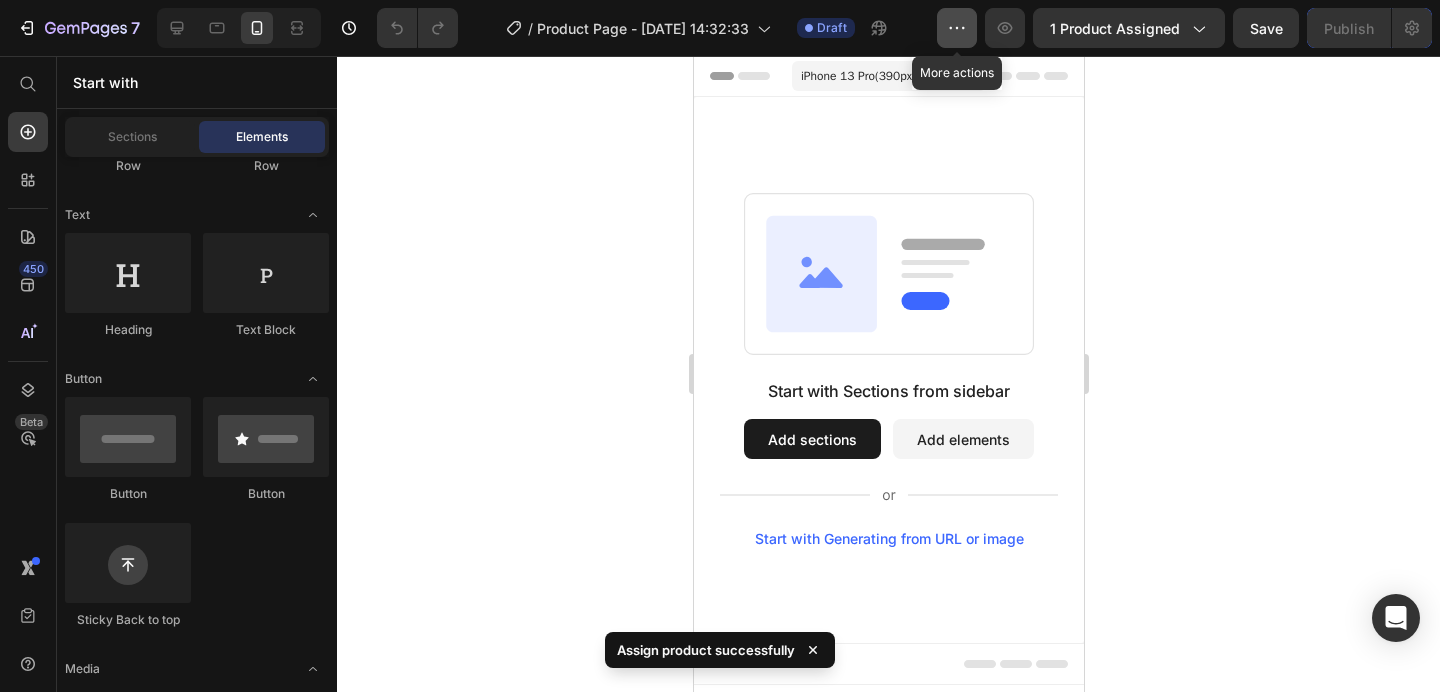 click 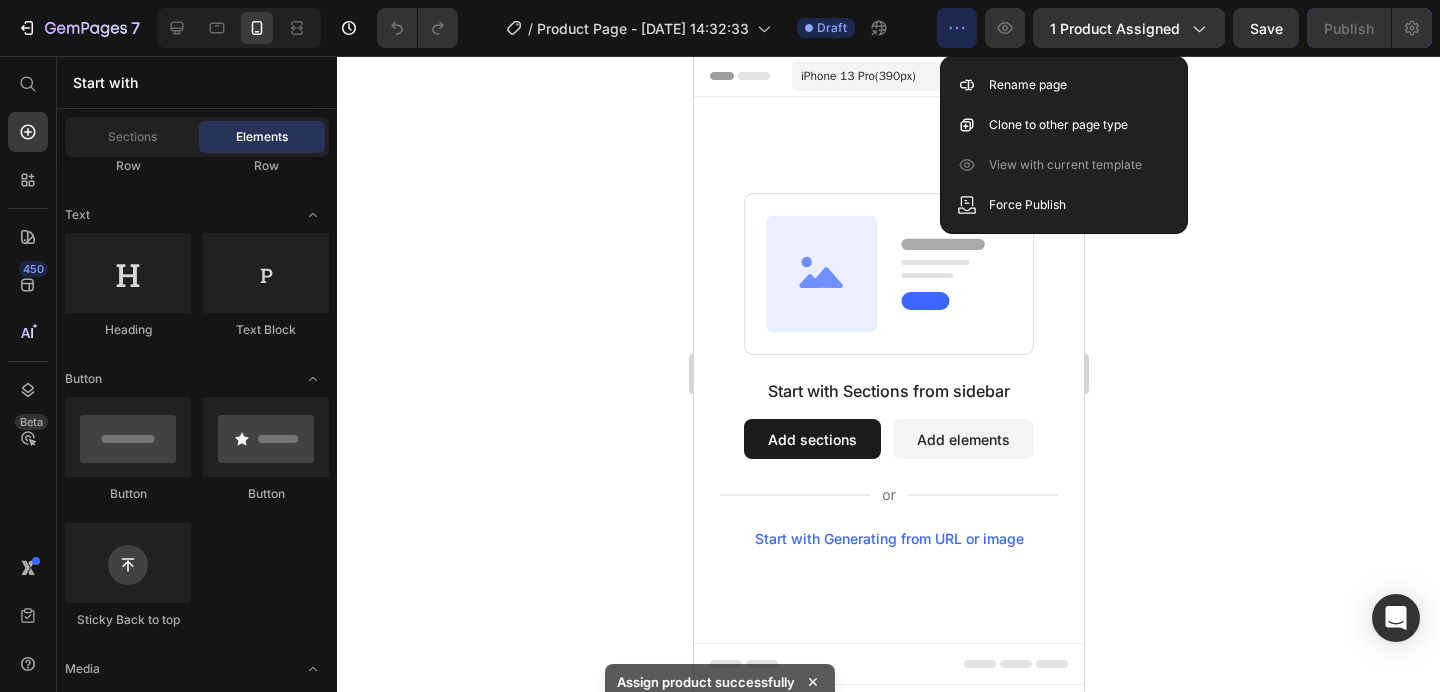 click 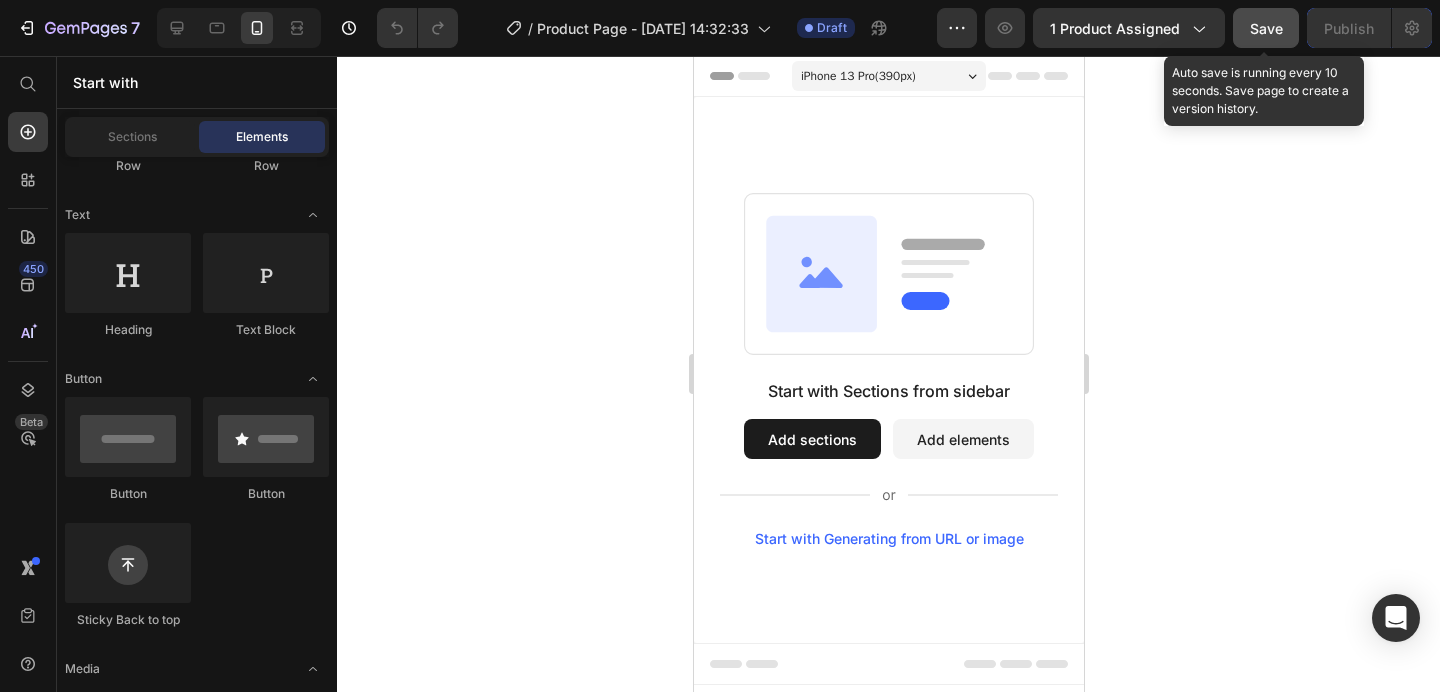 click on "Save" 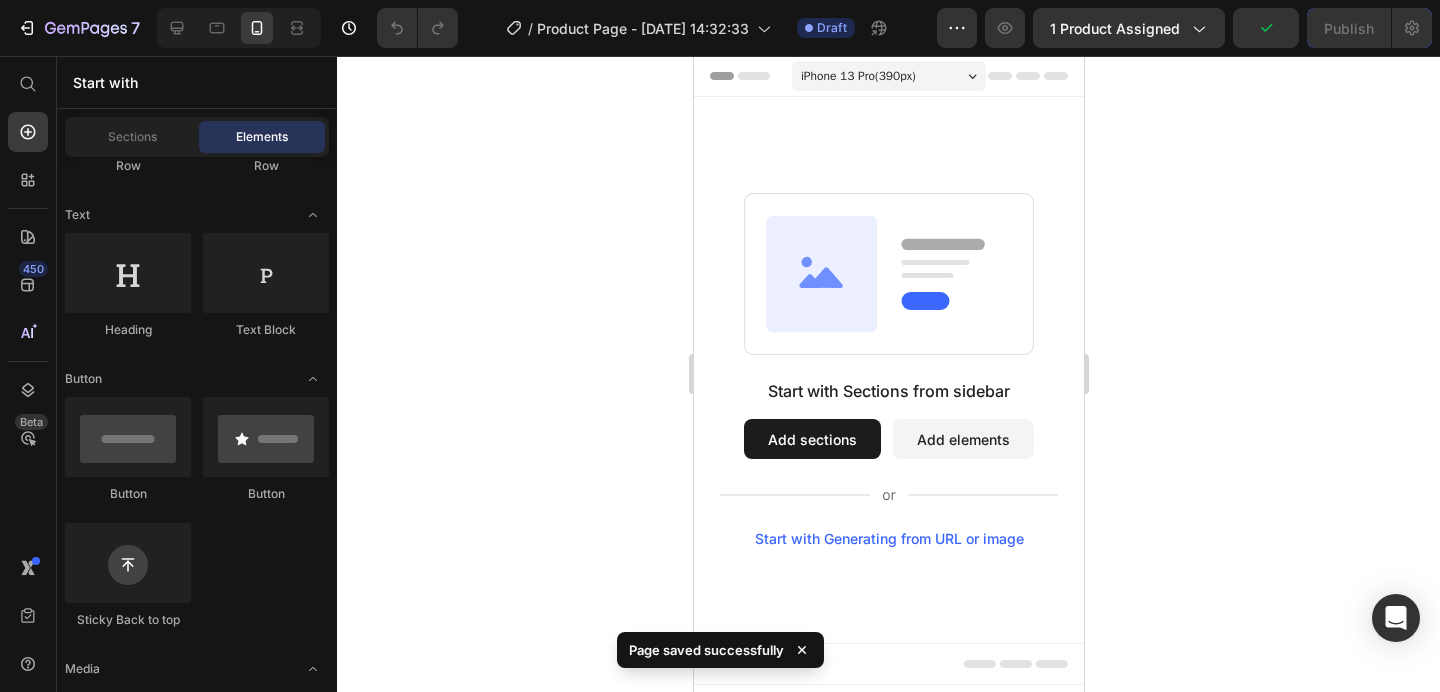 click 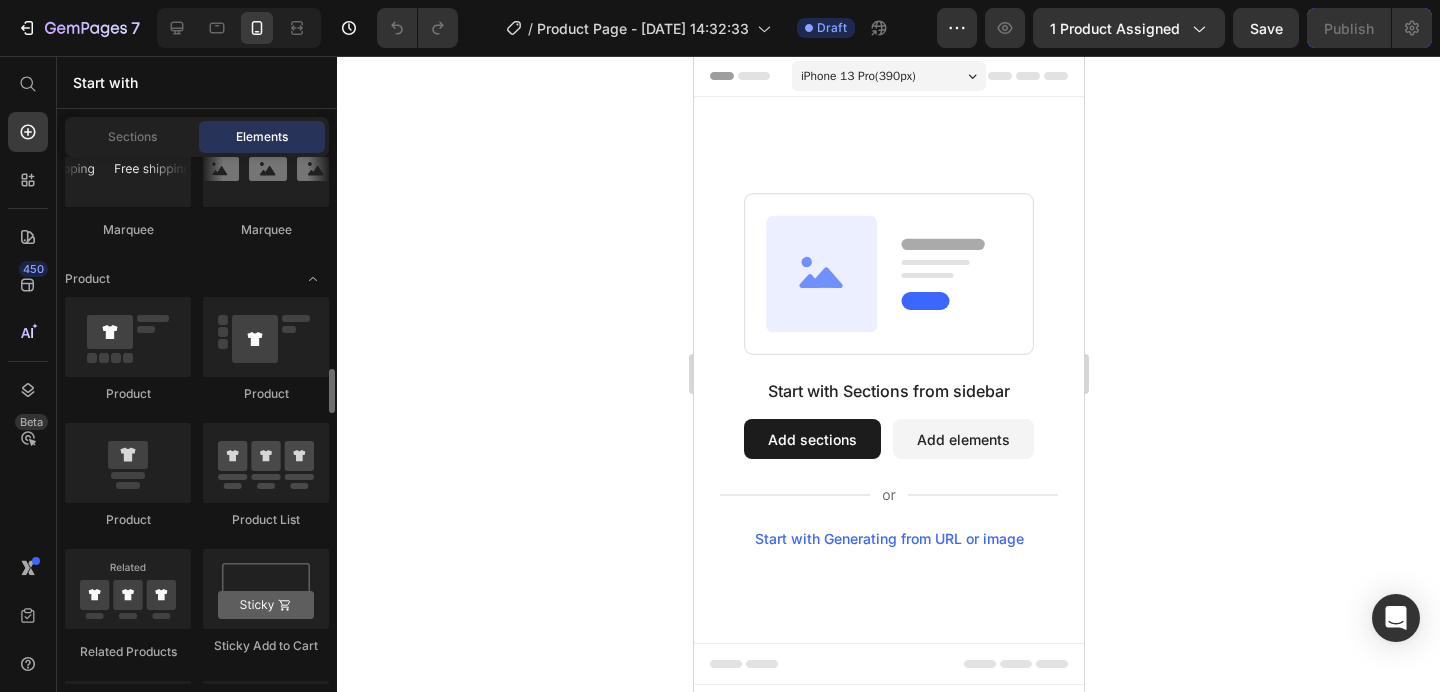 scroll, scrollTop: 2558, scrollLeft: 0, axis: vertical 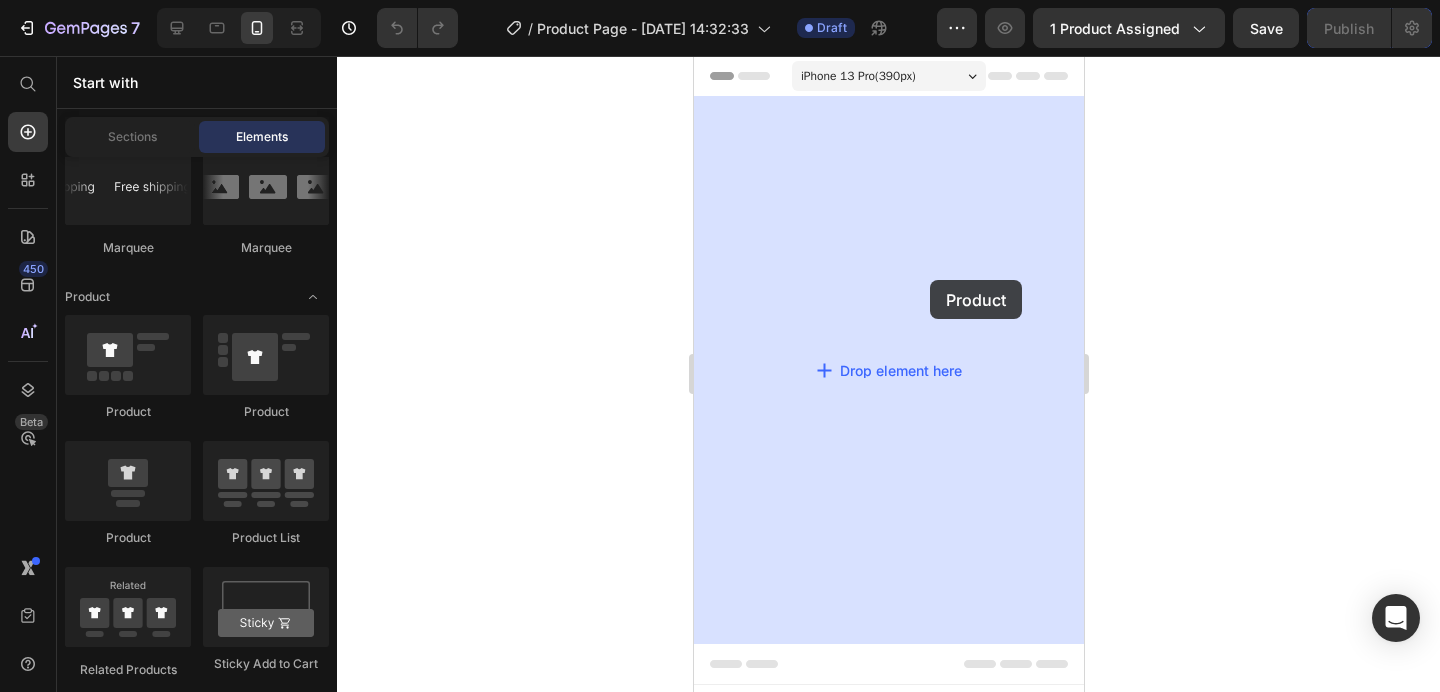 drag, startPoint x: 851, startPoint y: 448, endPoint x: 929, endPoint y: 280, distance: 185.22418 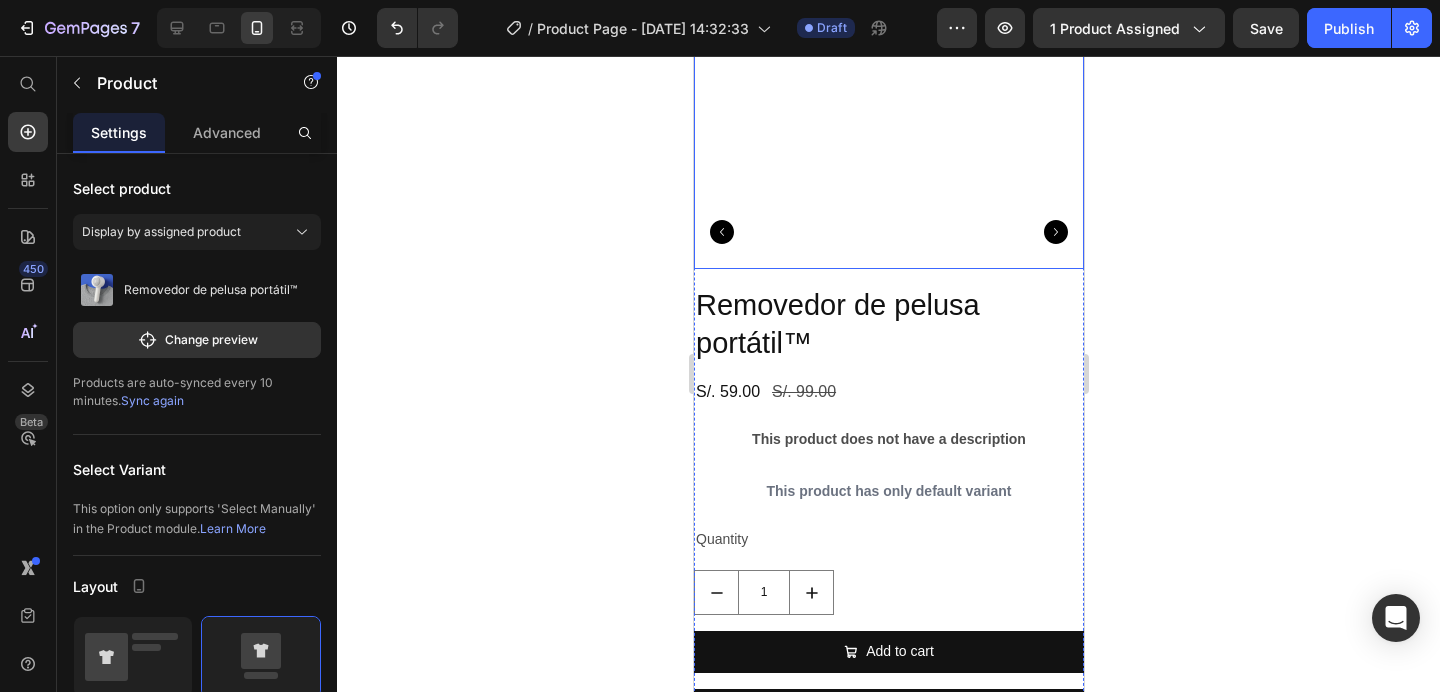 scroll, scrollTop: 410, scrollLeft: 0, axis: vertical 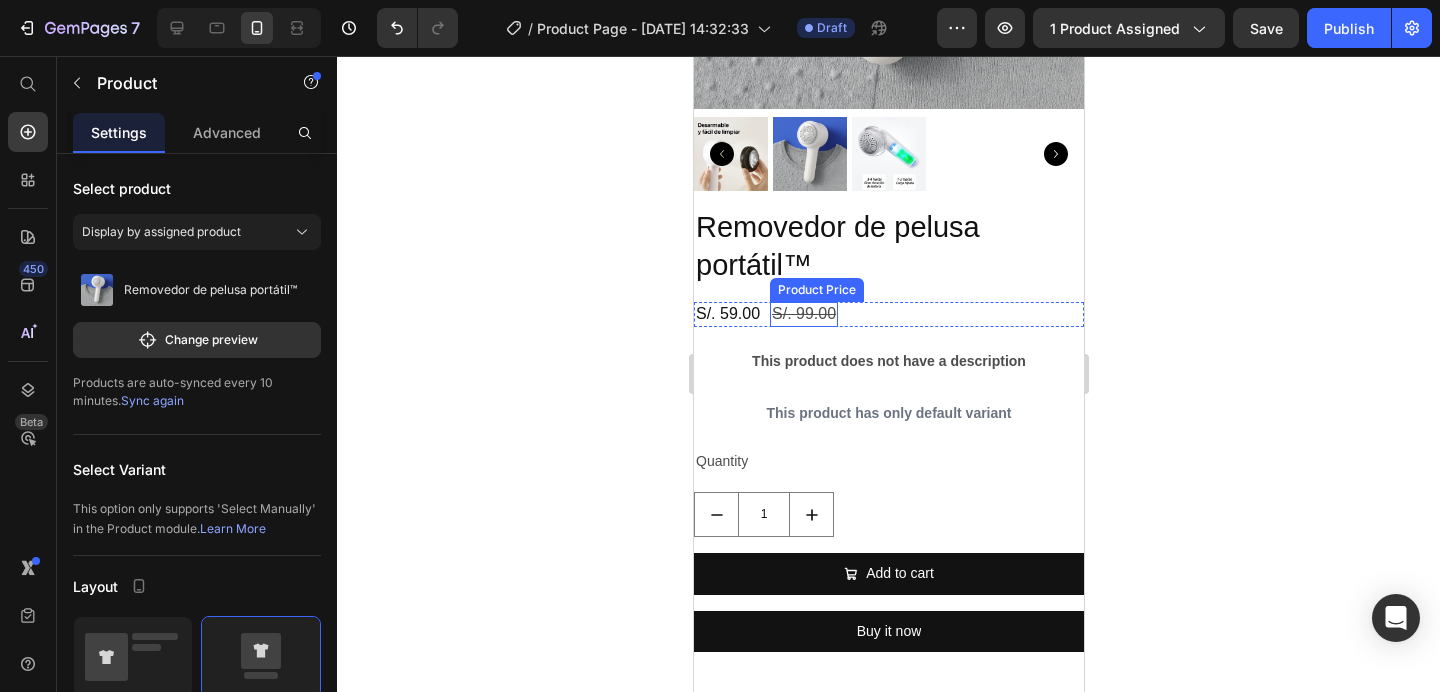 click on "S/. 99.00" at bounding box center (803, 314) 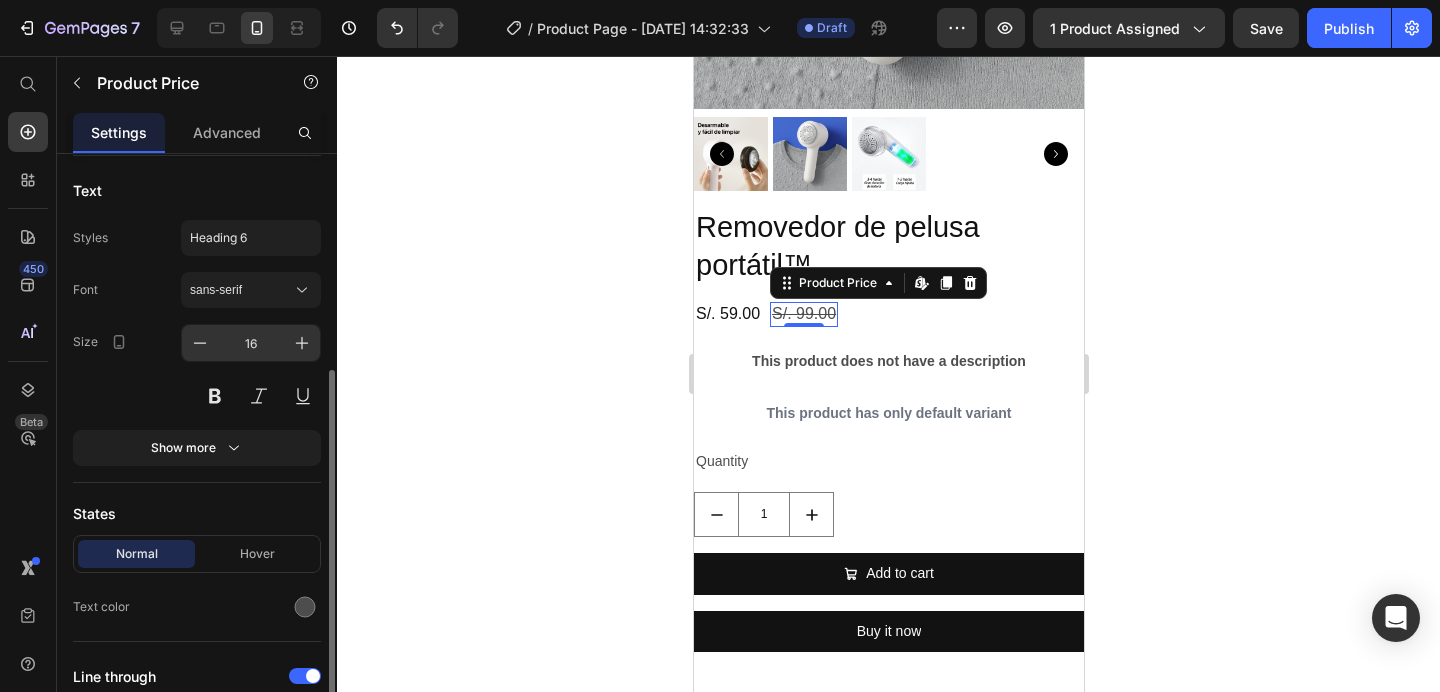 scroll, scrollTop: 287, scrollLeft: 0, axis: vertical 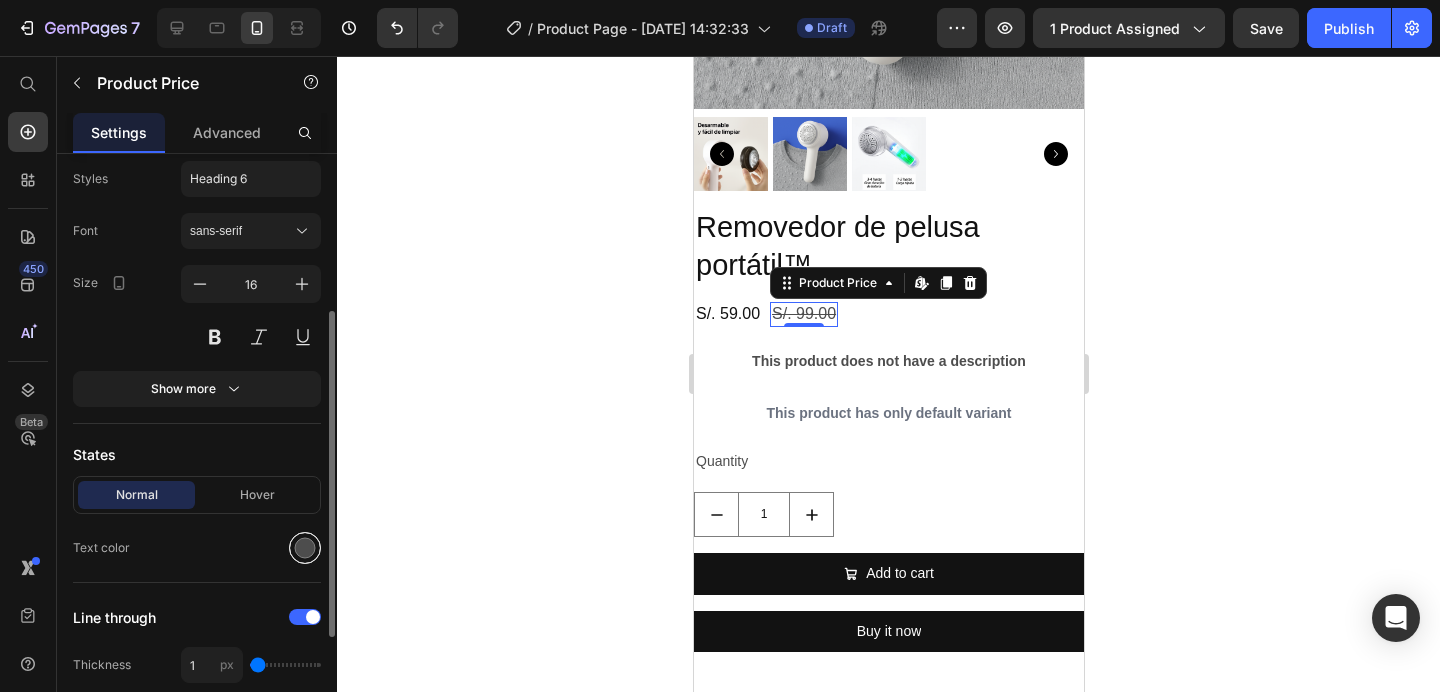click at bounding box center (305, 548) 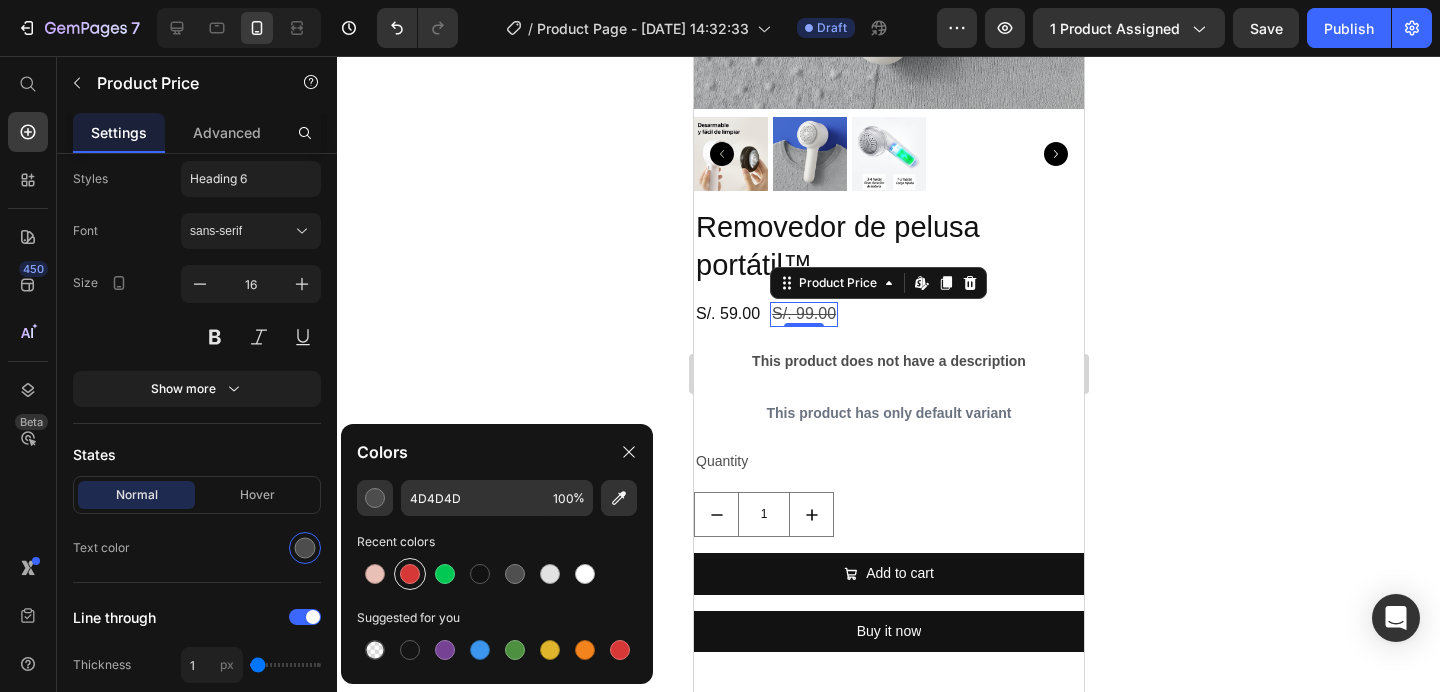 click at bounding box center [410, 574] 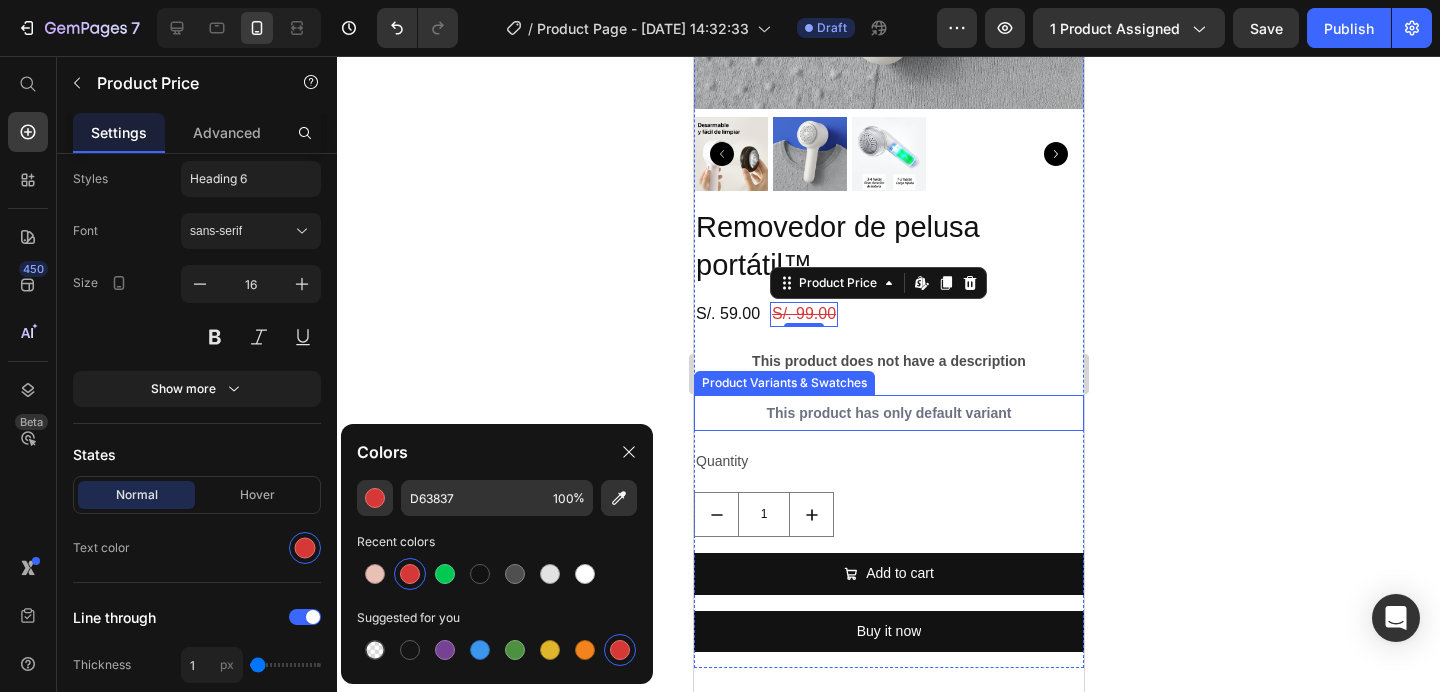 click 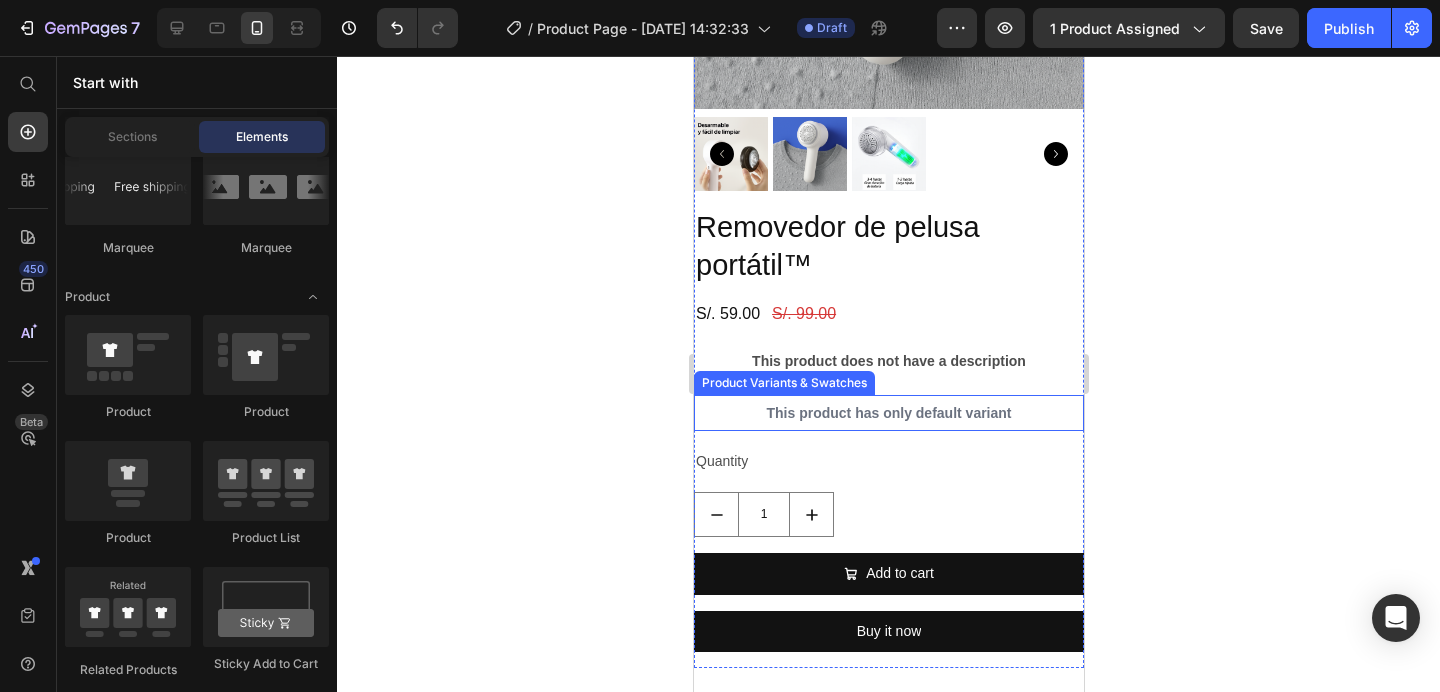 click 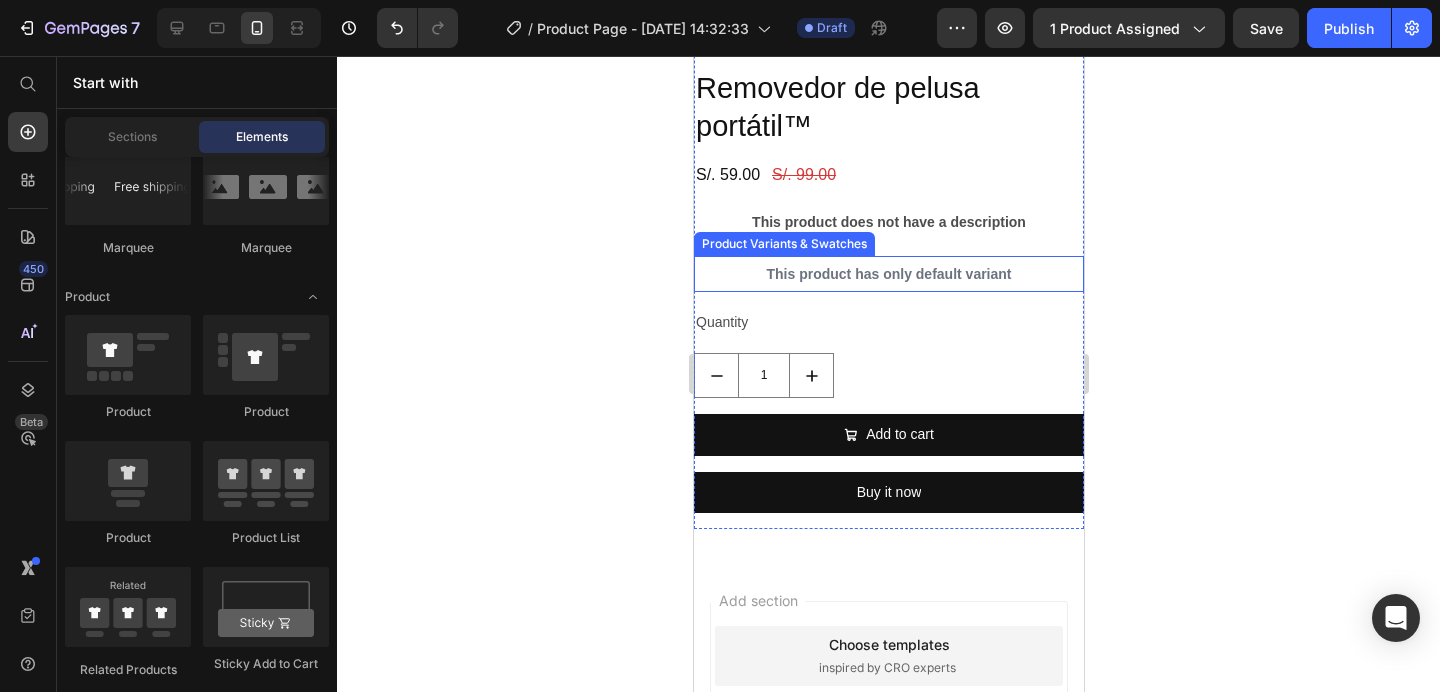 scroll, scrollTop: 560, scrollLeft: 0, axis: vertical 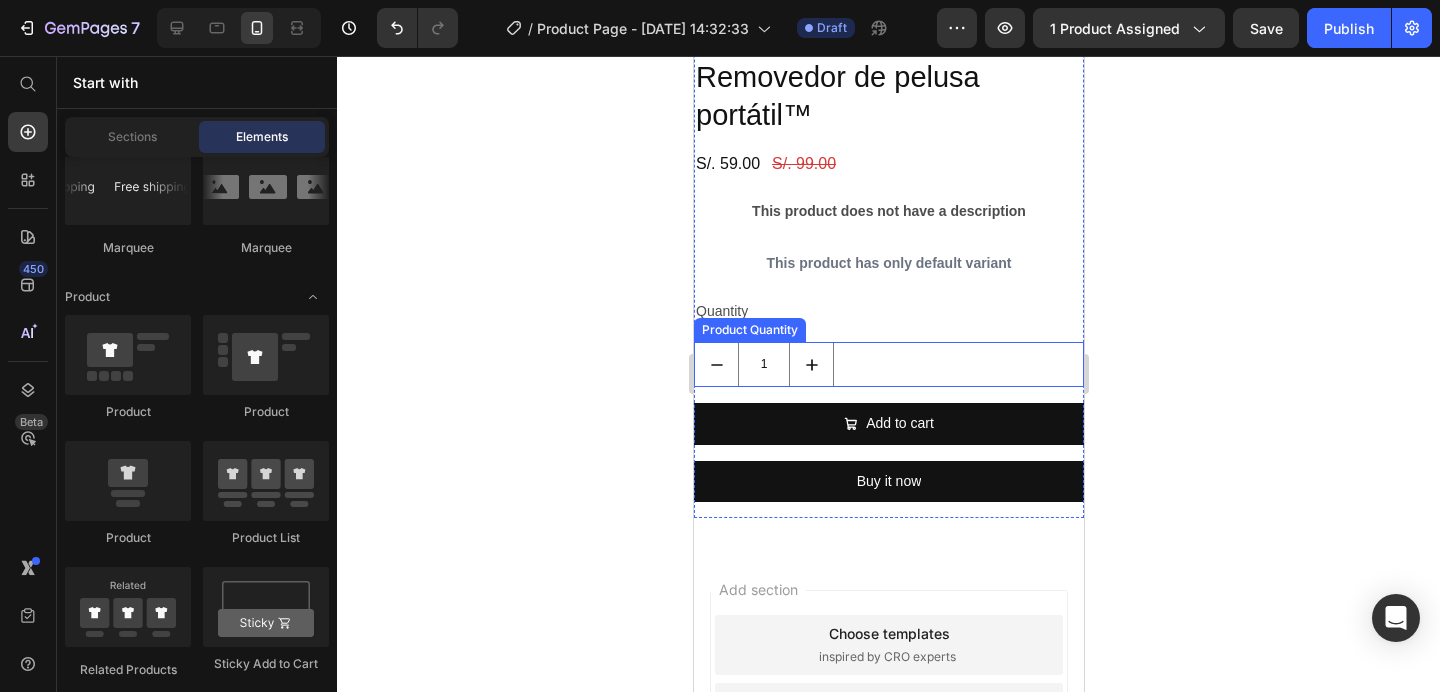 click on "1" at bounding box center [888, 364] 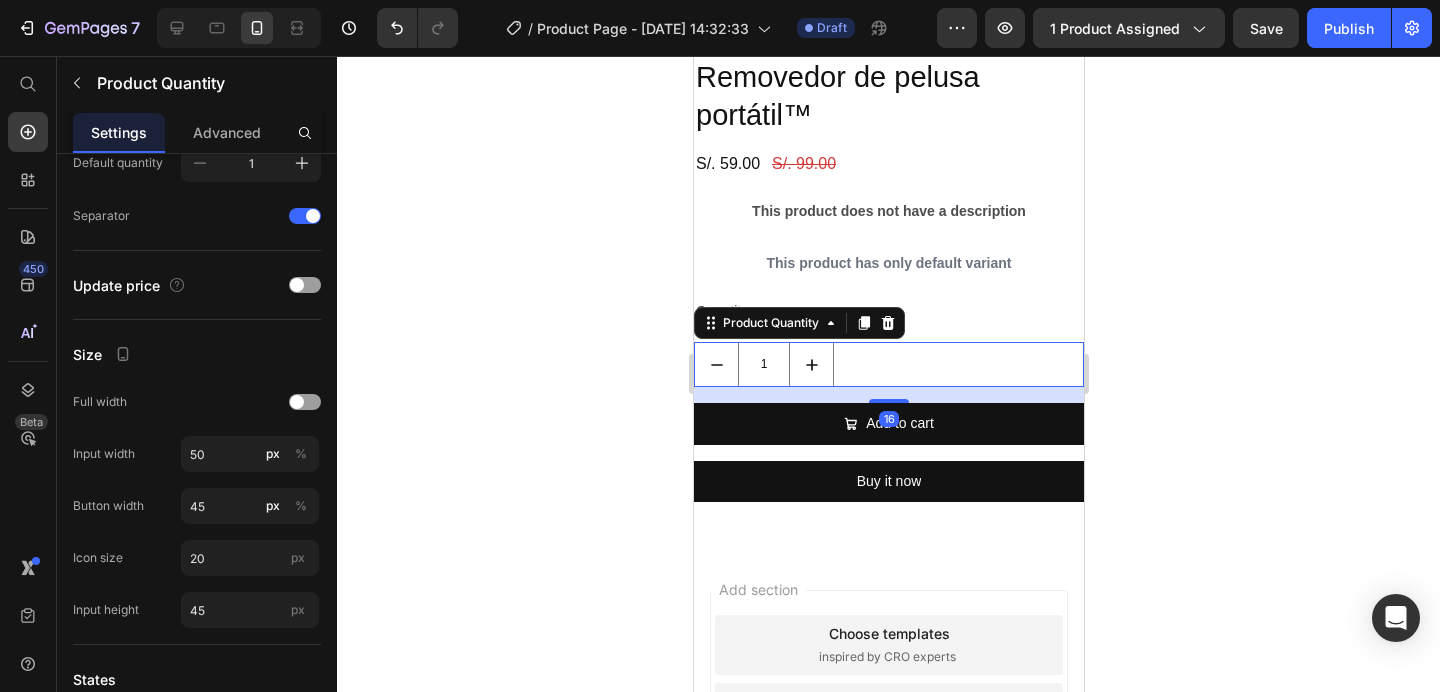 scroll, scrollTop: 0, scrollLeft: 0, axis: both 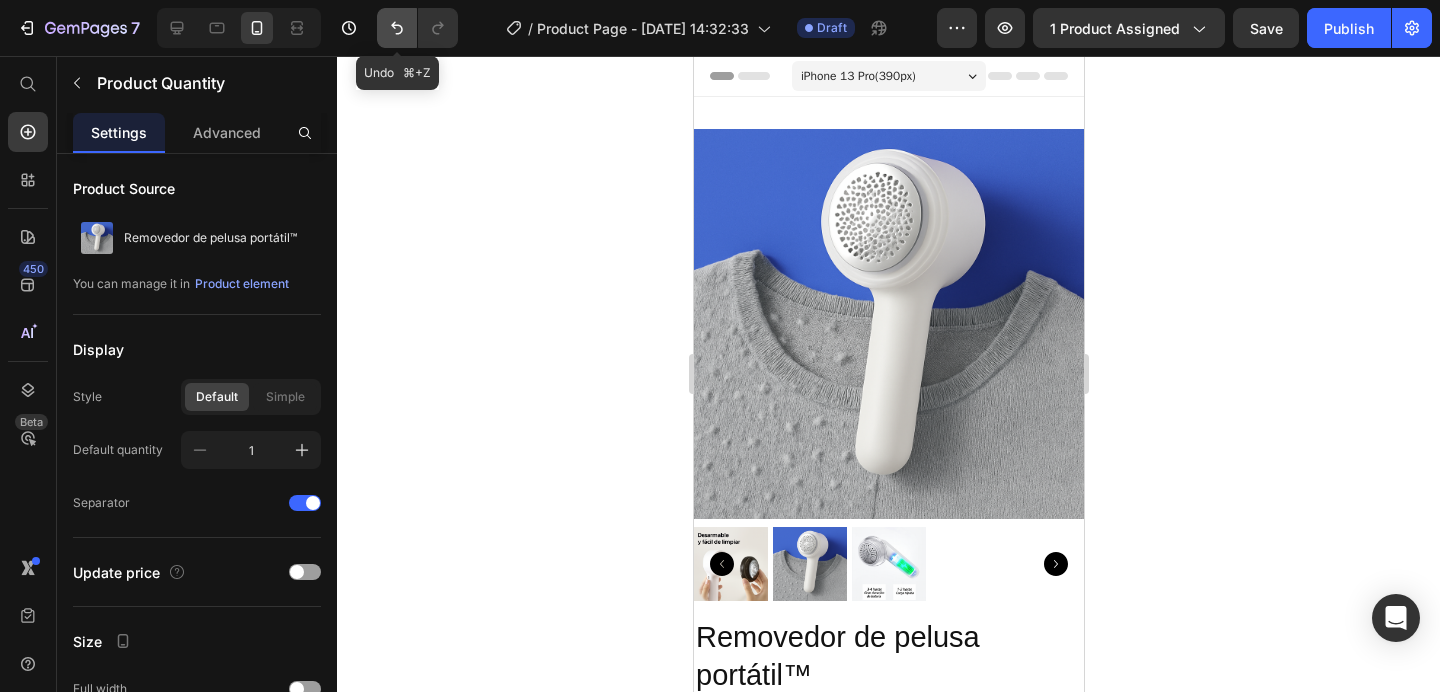 click 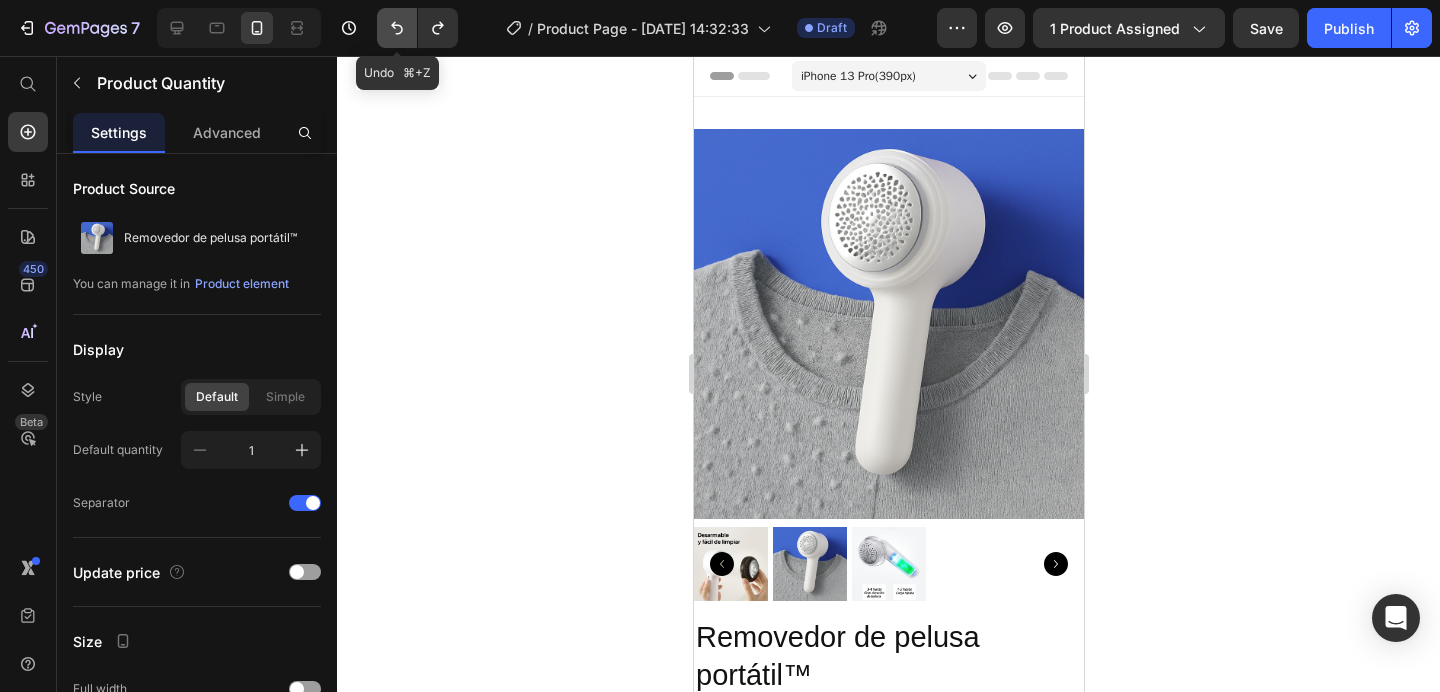 click 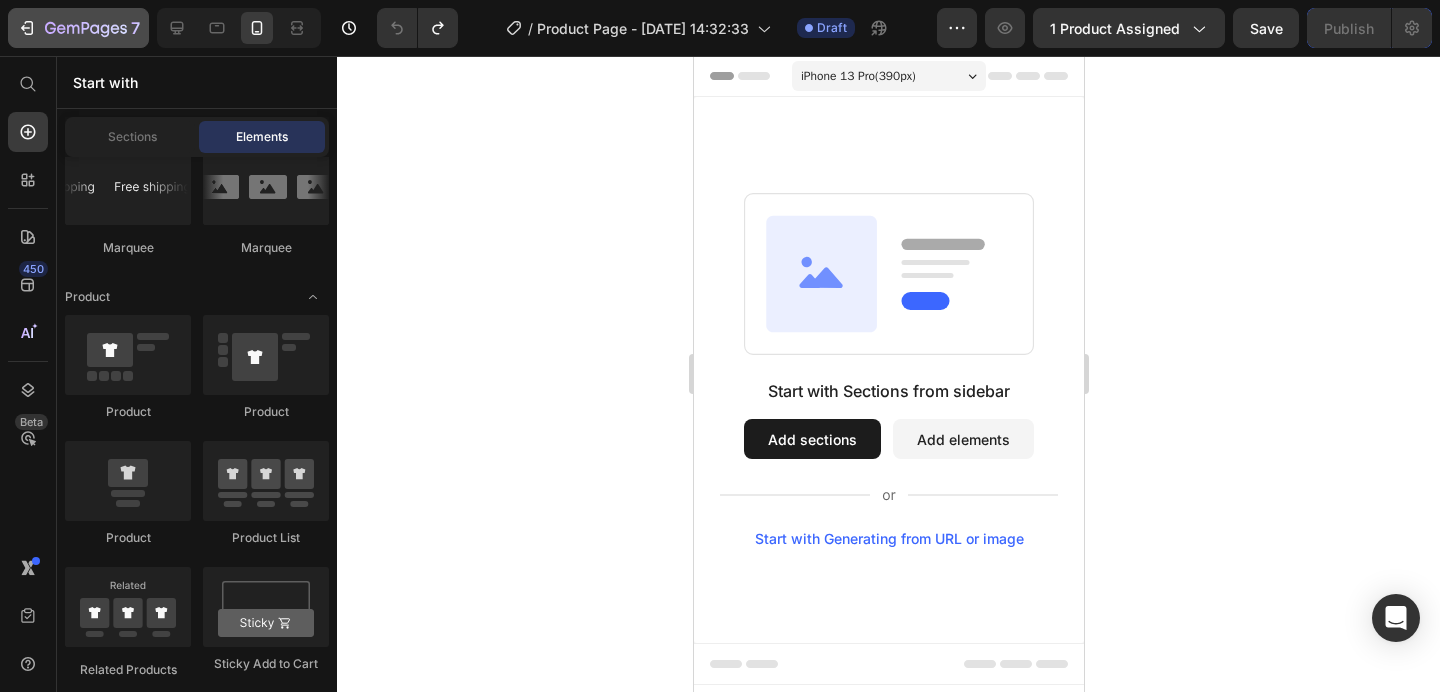 click 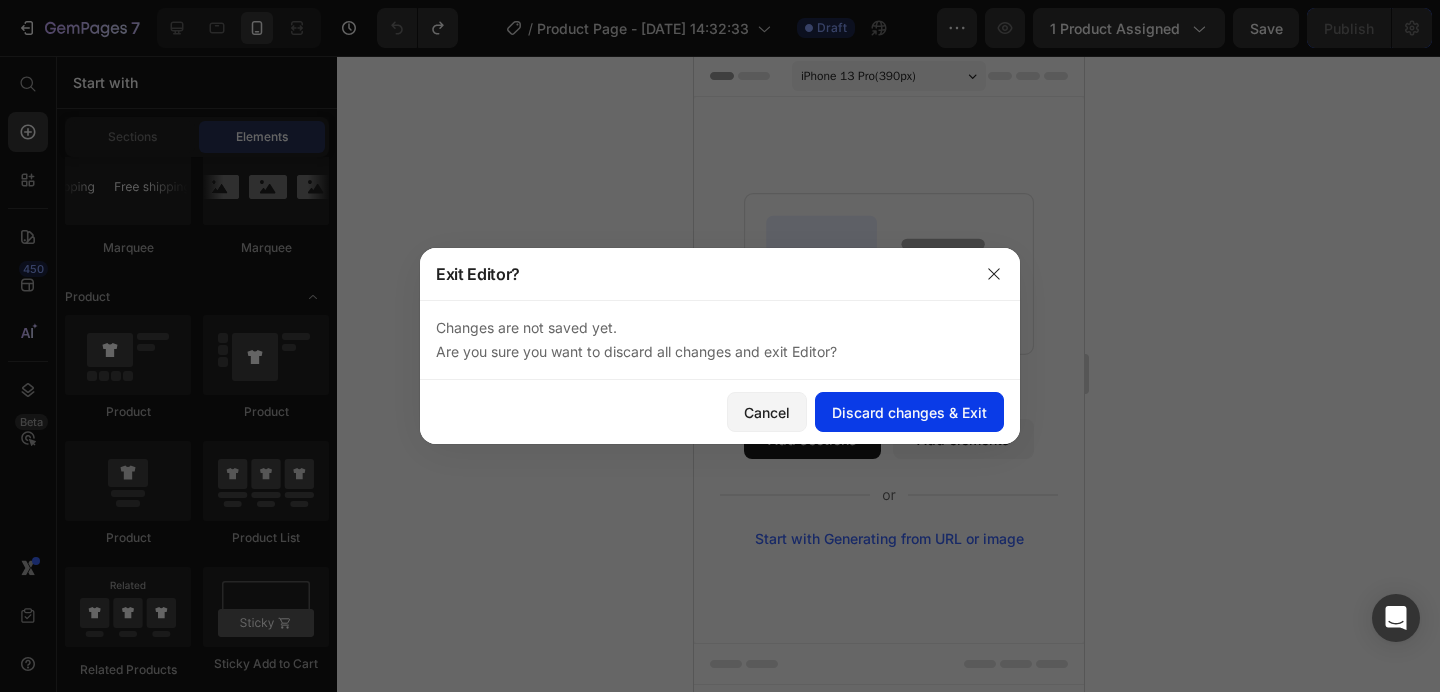 click on "Discard changes & Exit" at bounding box center [909, 412] 